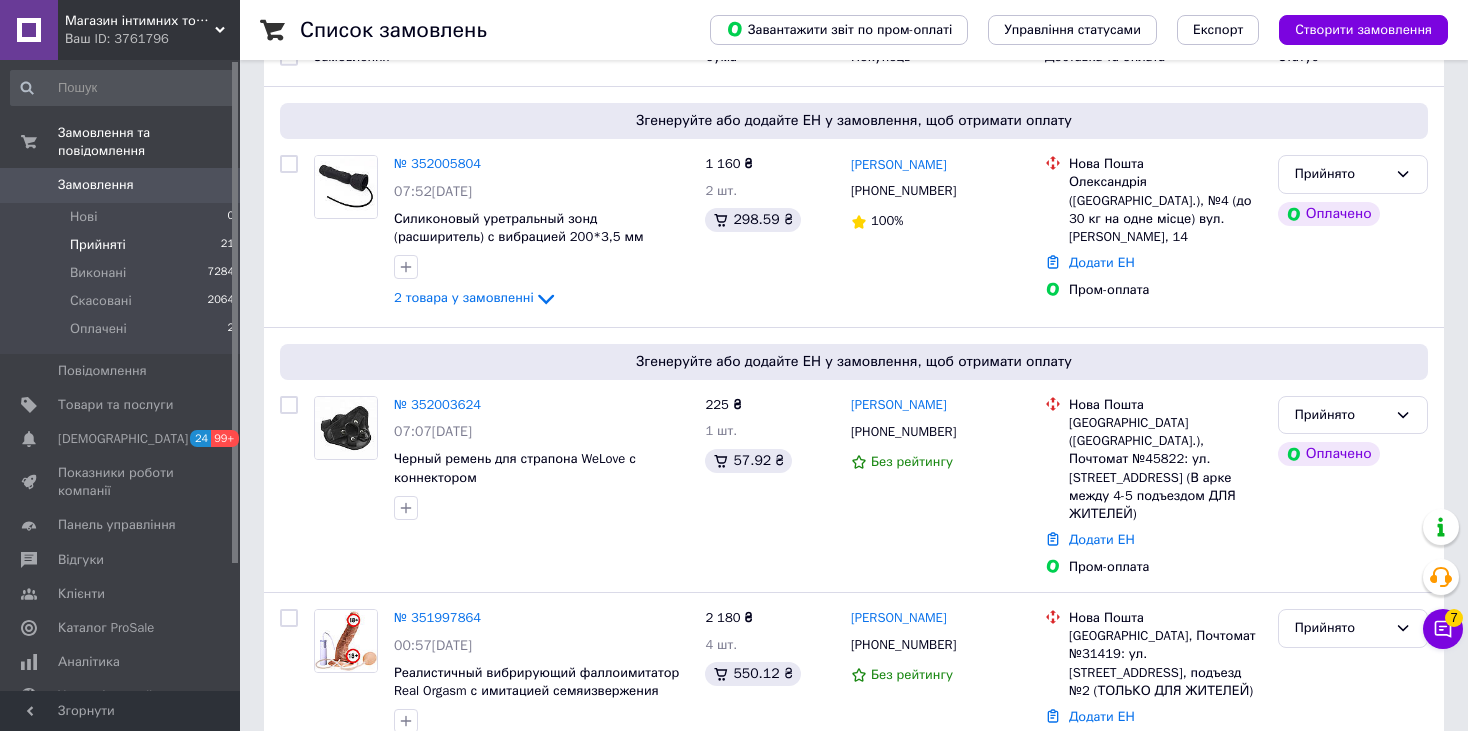 scroll, scrollTop: 300, scrollLeft: 0, axis: vertical 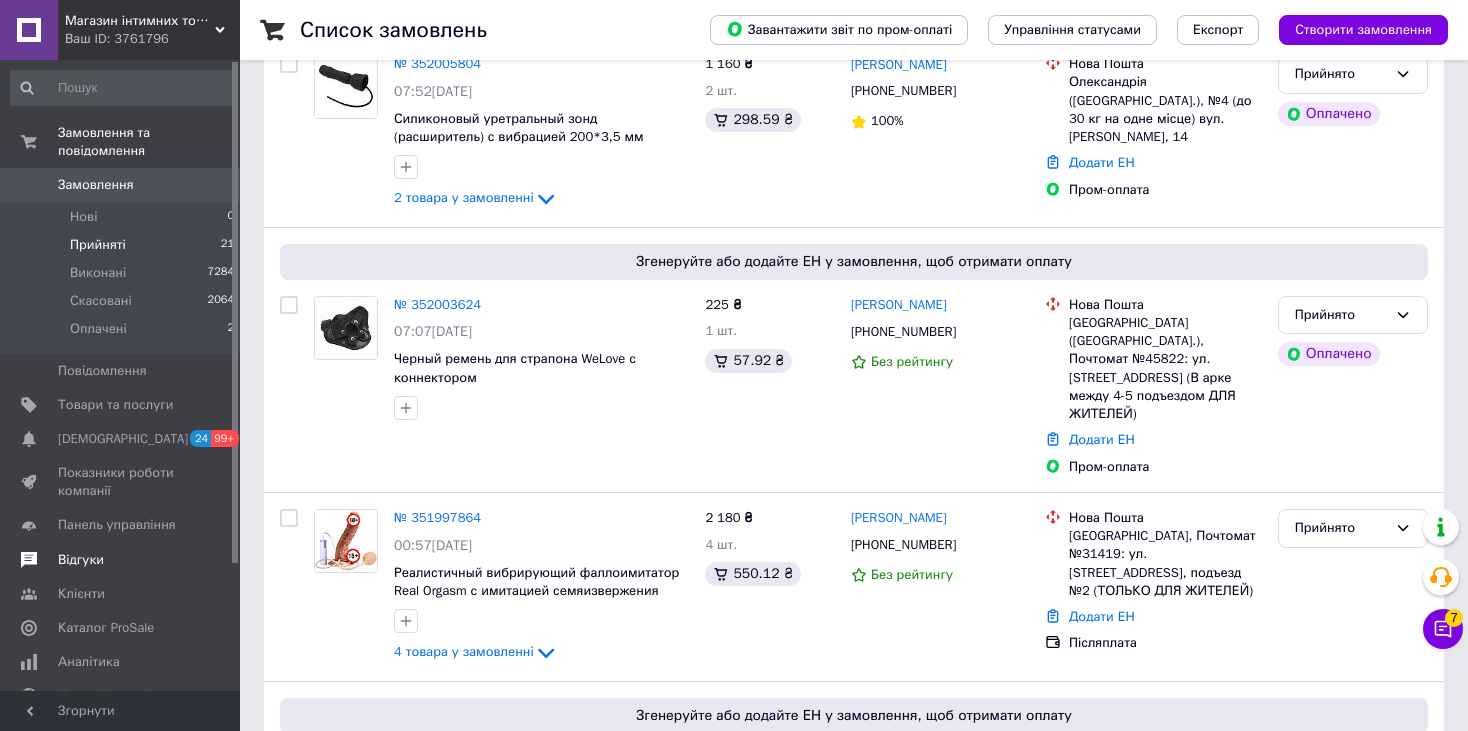 click on "Відгуки" at bounding box center (81, 560) 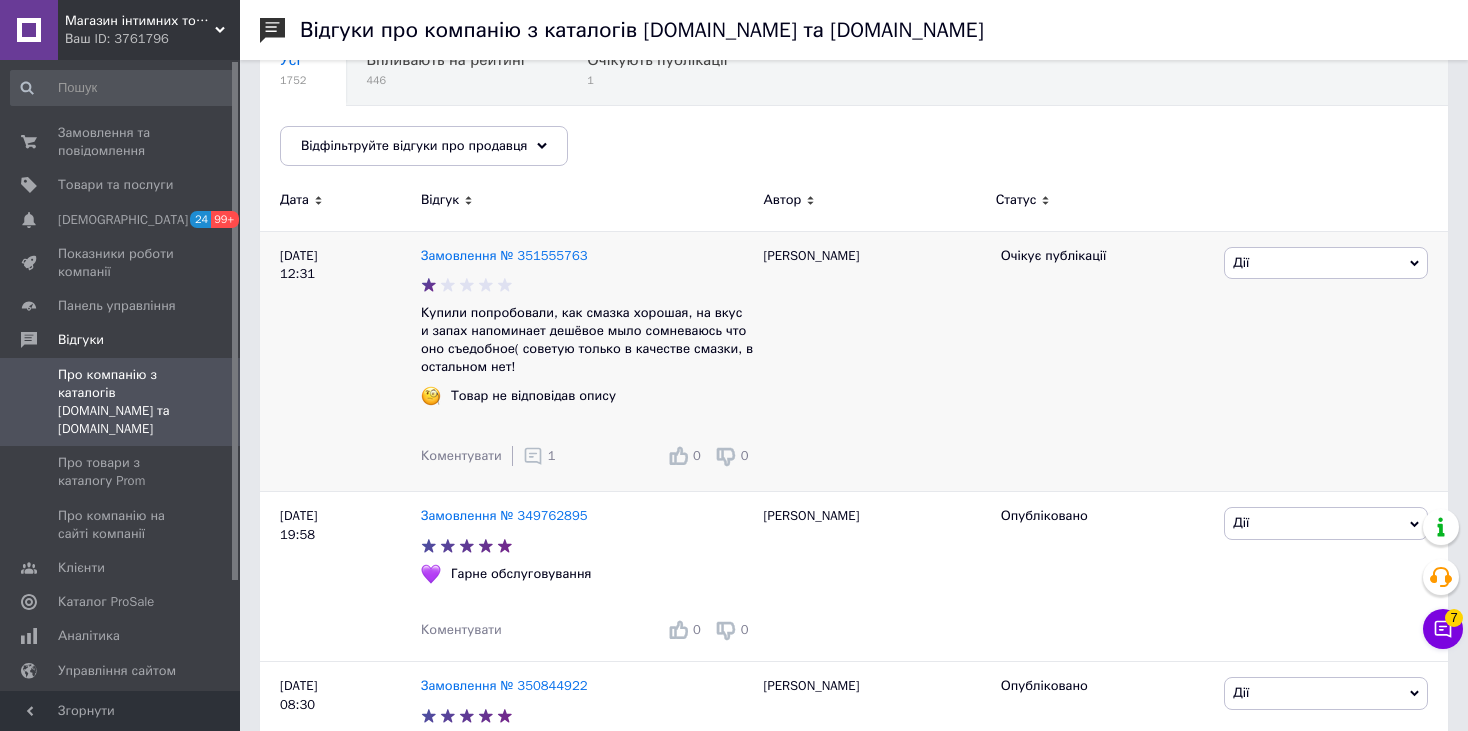 scroll, scrollTop: 0, scrollLeft: 0, axis: both 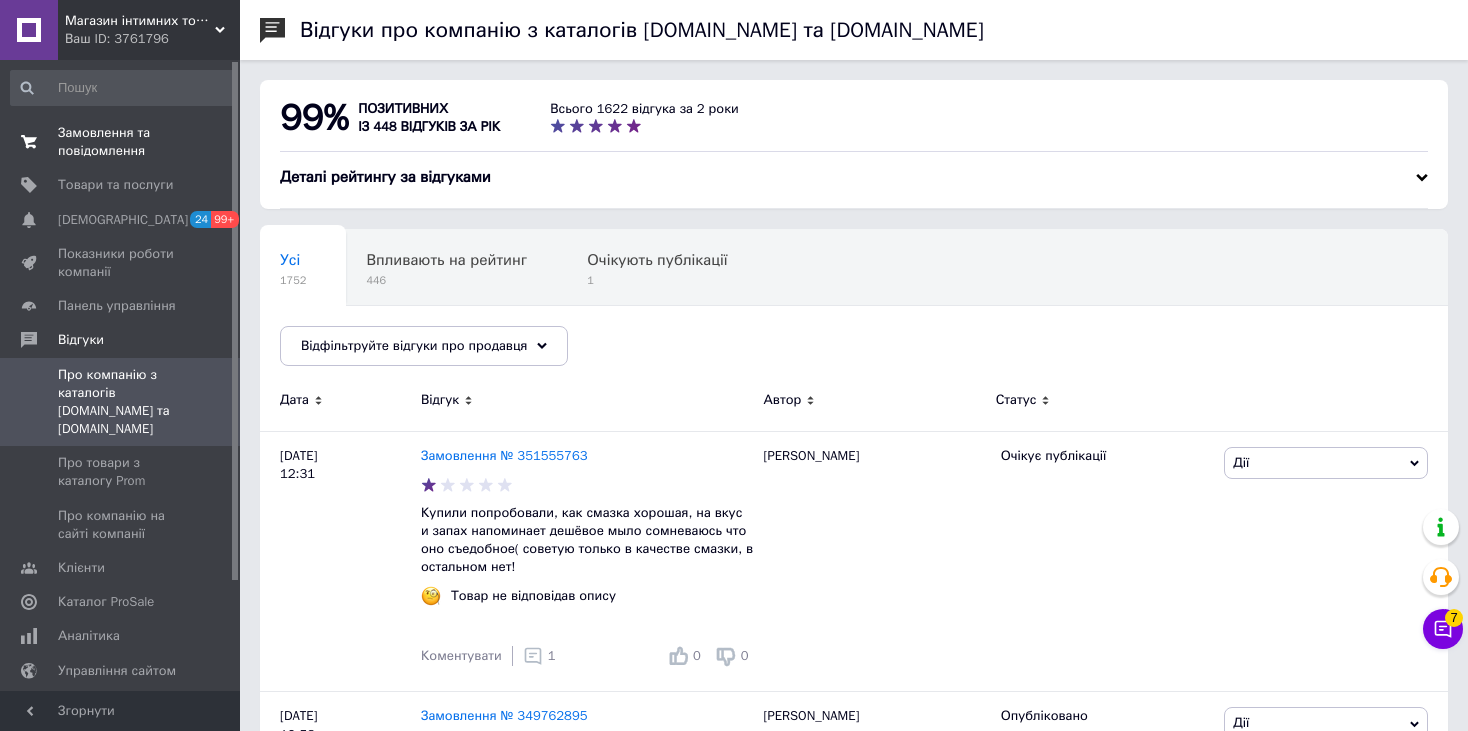 click on "Замовлення та повідомлення" at bounding box center [121, 142] 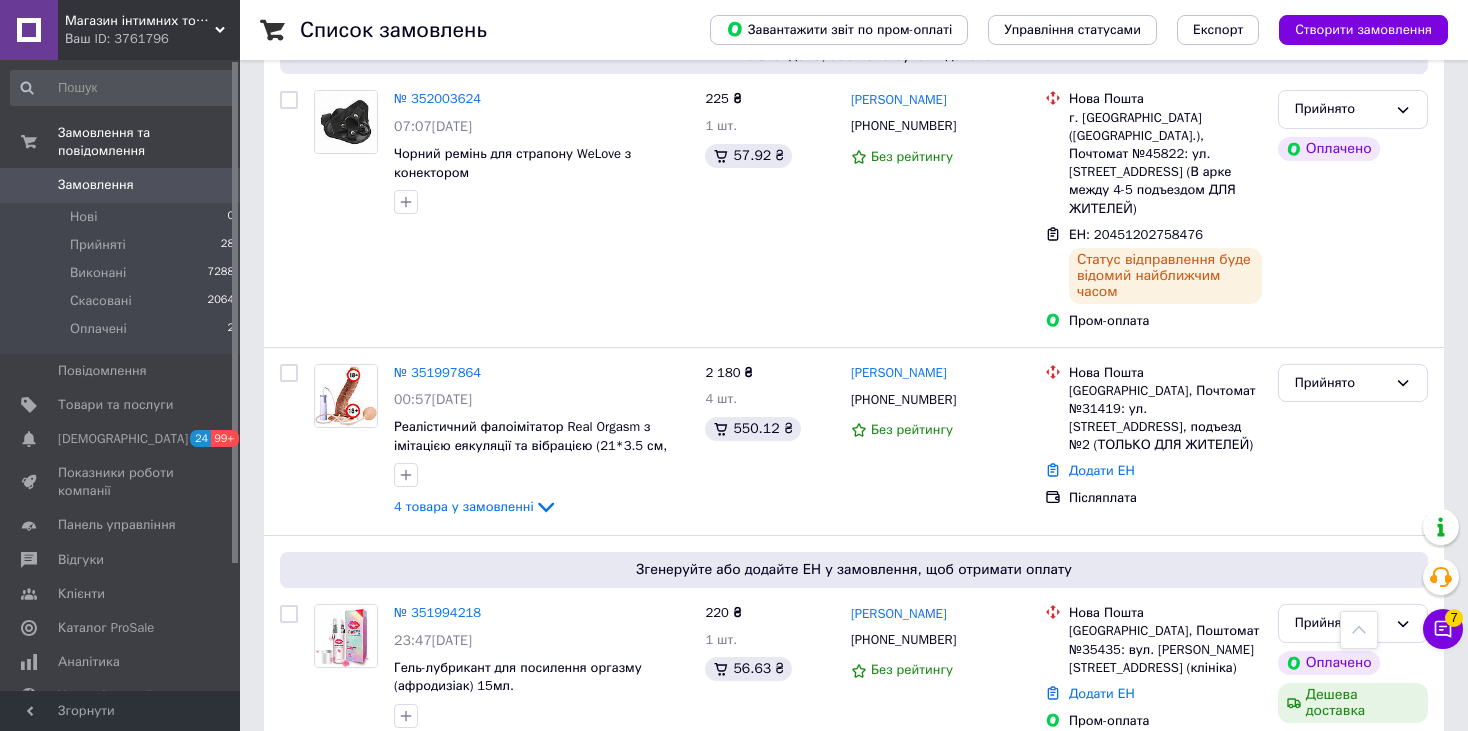 scroll, scrollTop: 700, scrollLeft: 0, axis: vertical 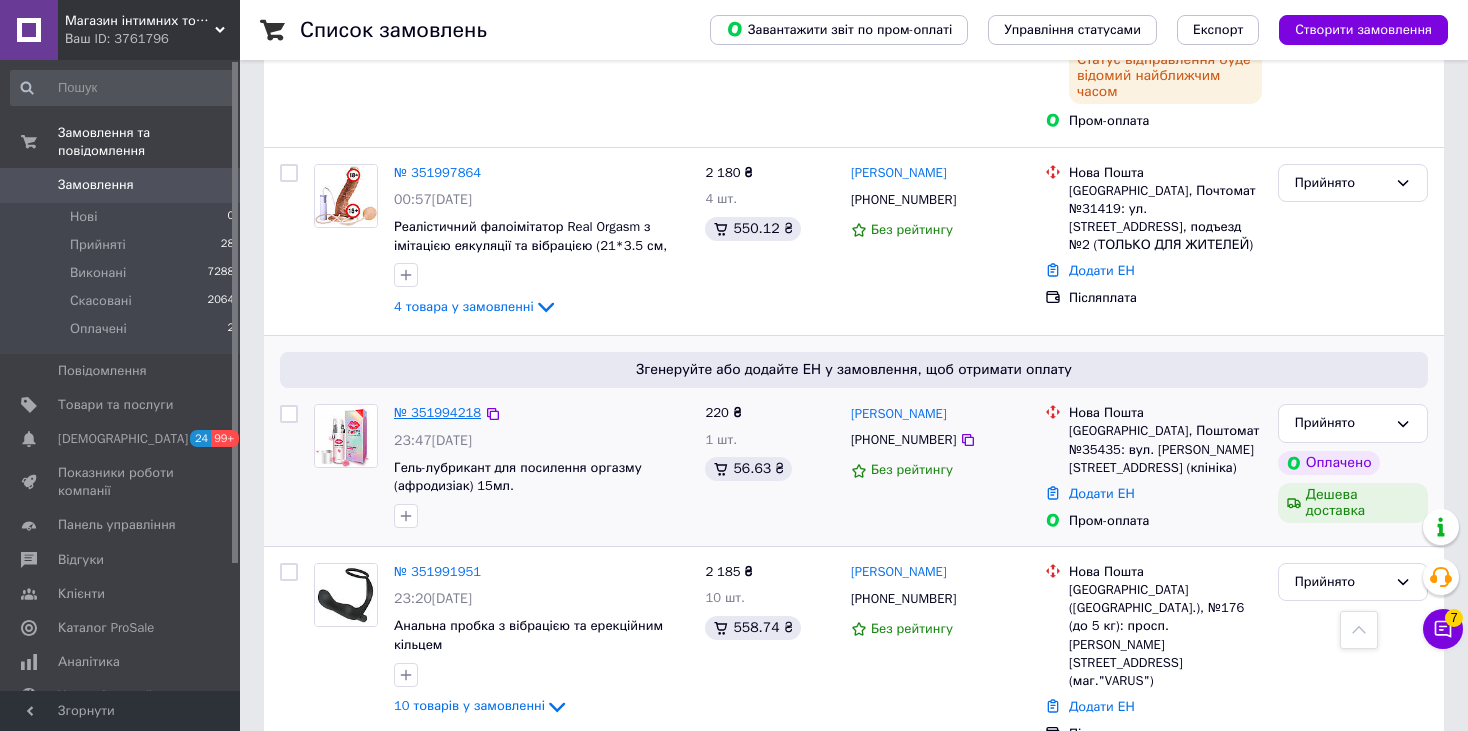 click on "№ 351994218" at bounding box center (437, 412) 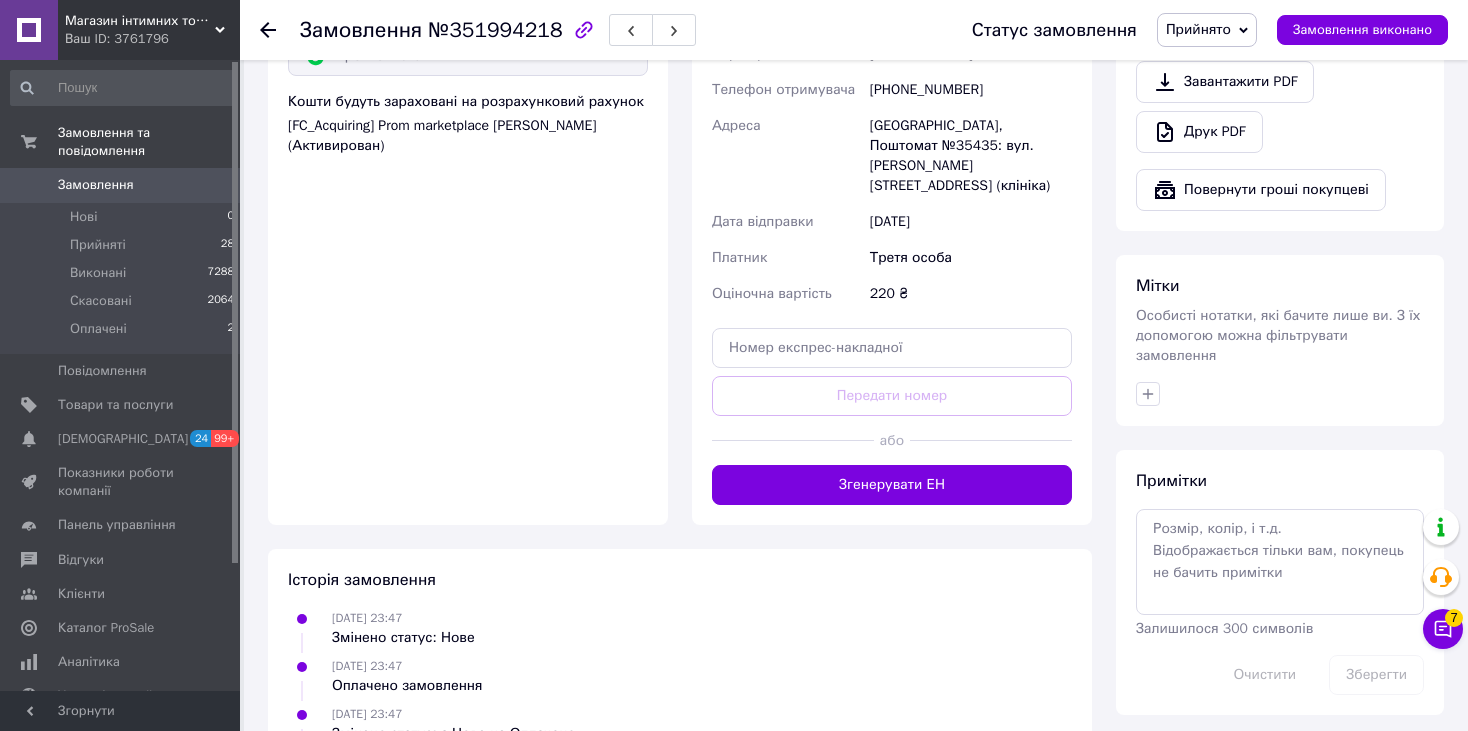 scroll, scrollTop: 1369, scrollLeft: 0, axis: vertical 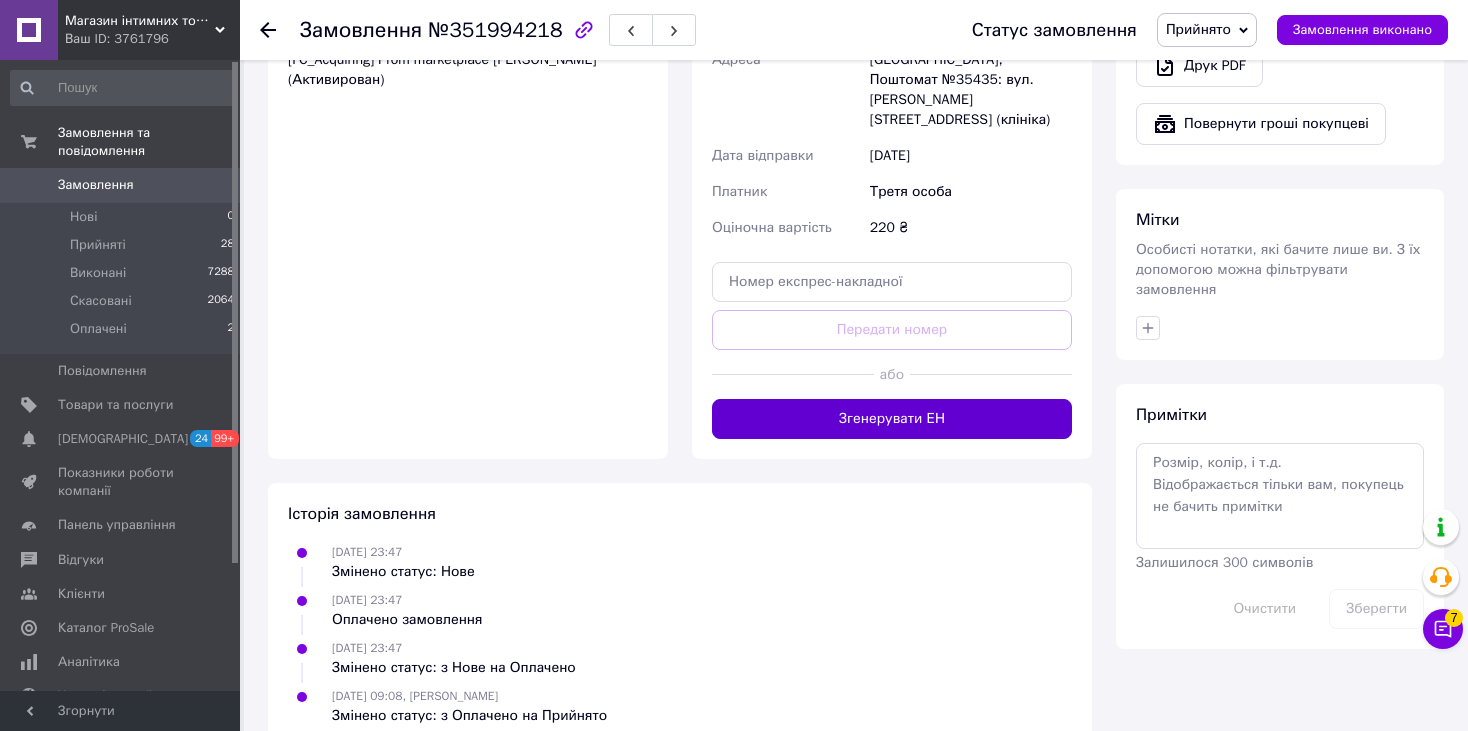 click on "Згенерувати ЕН" at bounding box center [892, 419] 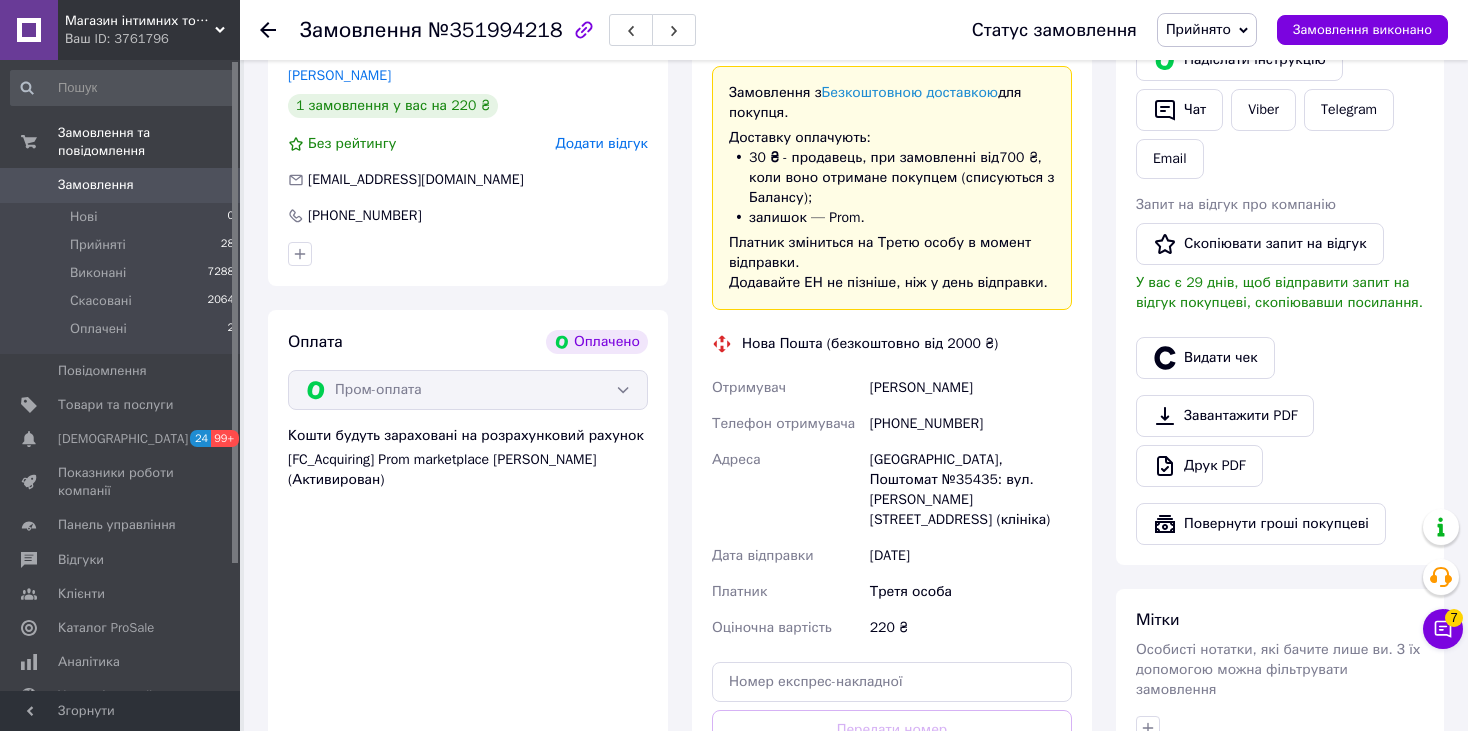 scroll, scrollTop: 869, scrollLeft: 0, axis: vertical 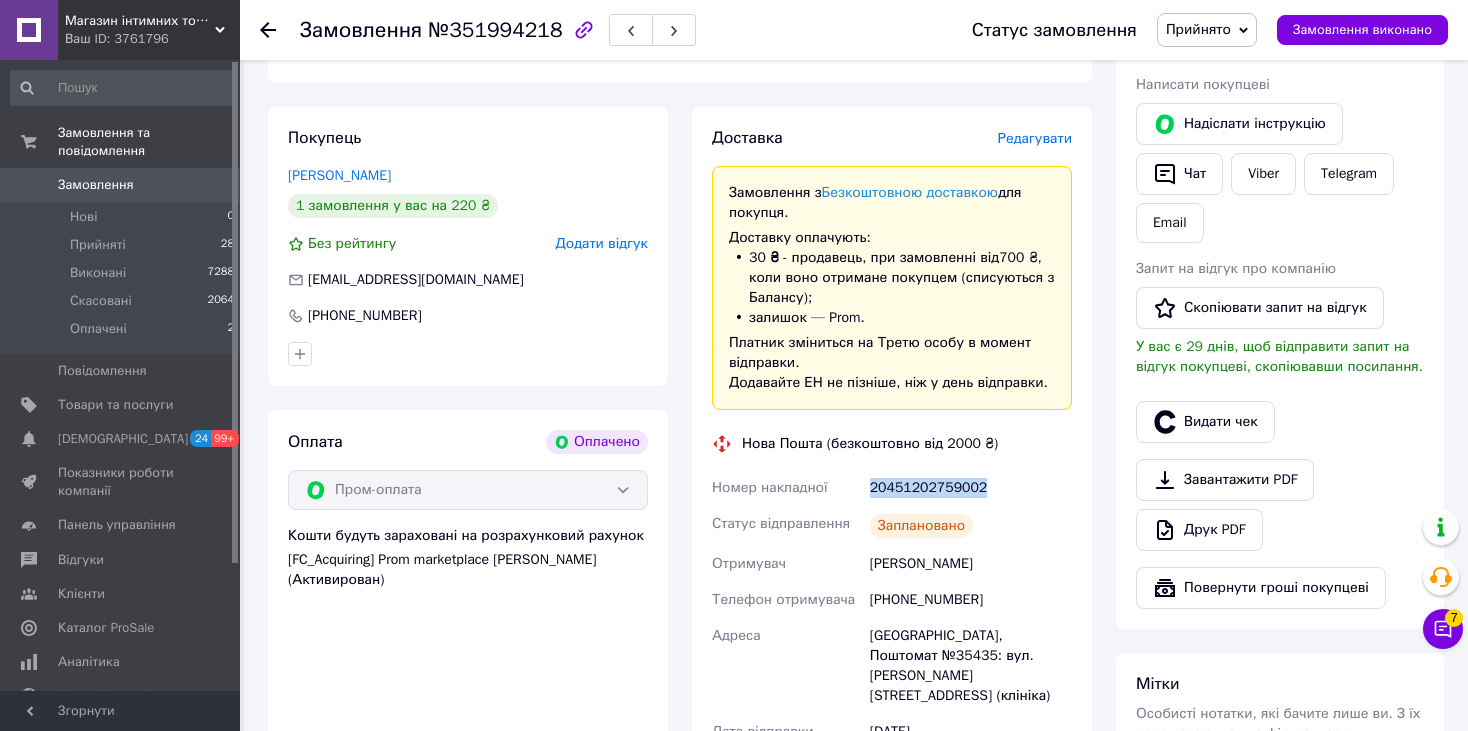 drag, startPoint x: 979, startPoint y: 490, endPoint x: 865, endPoint y: 489, distance: 114.00439 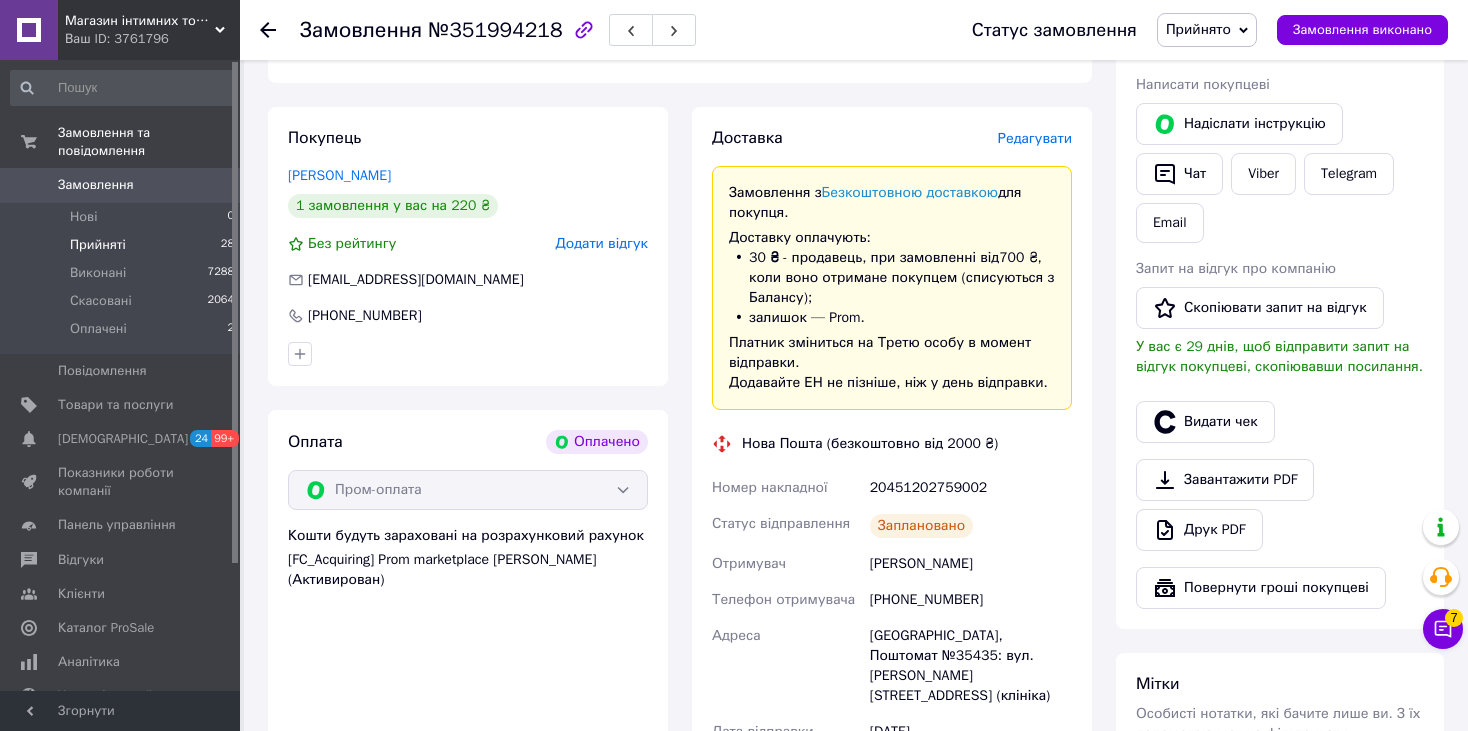 click on "Прийняті 28" at bounding box center (123, 245) 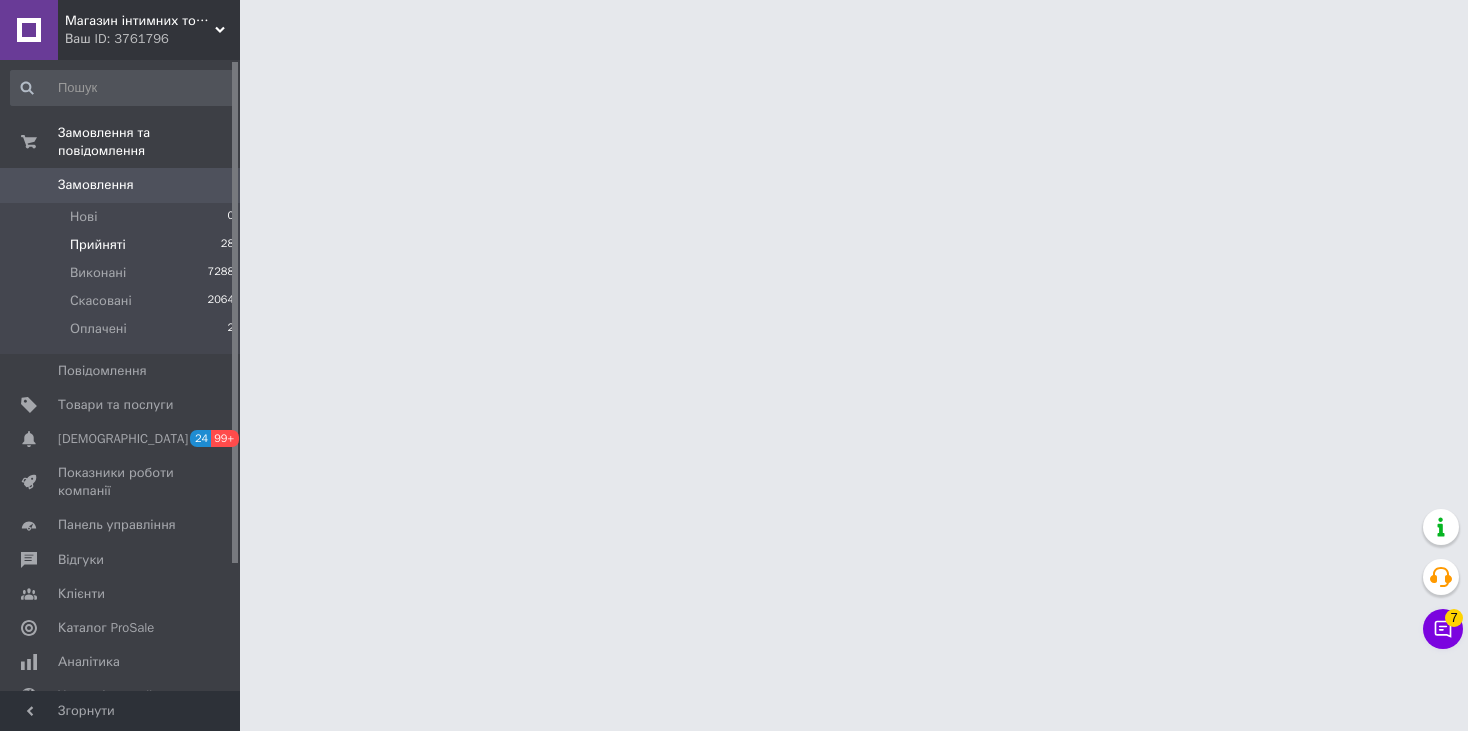 scroll, scrollTop: 0, scrollLeft: 0, axis: both 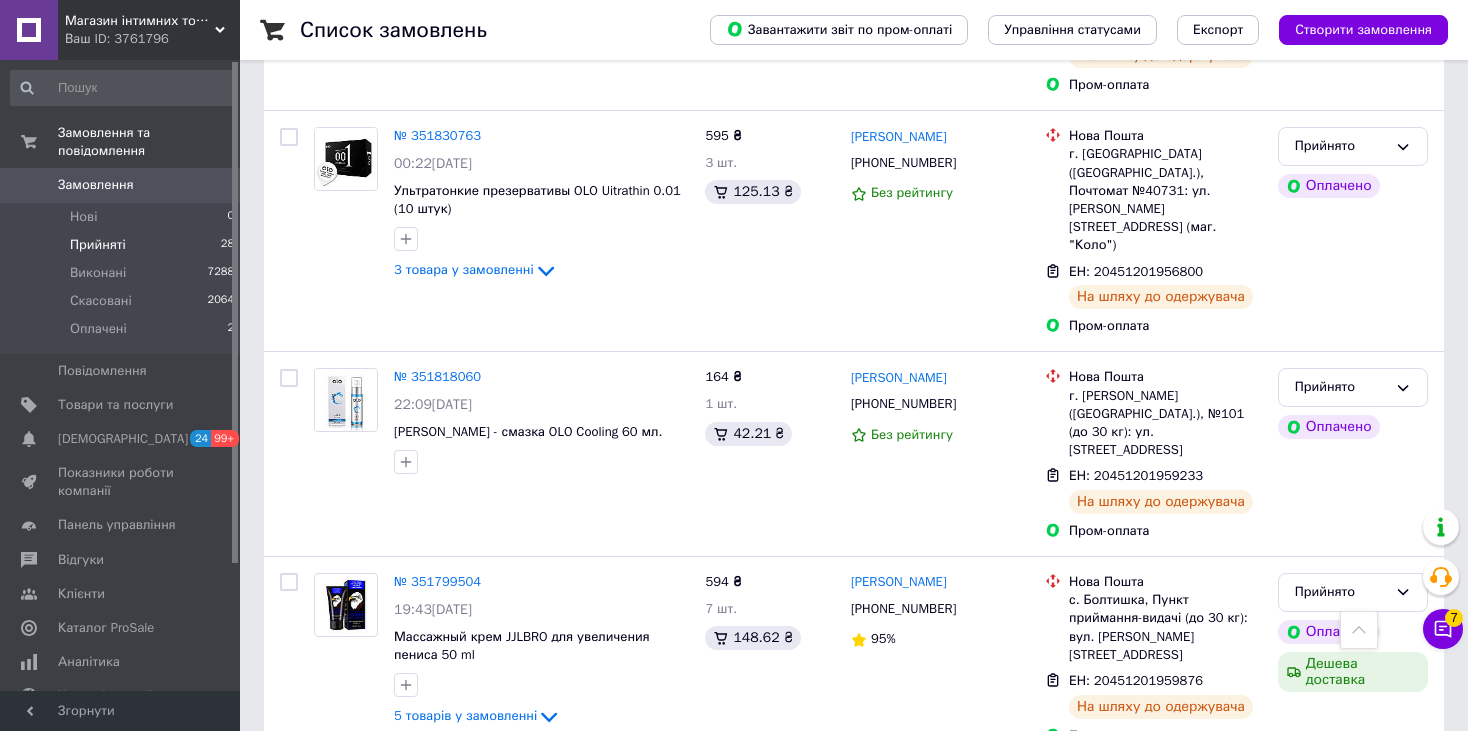 click at bounding box center (1215, 904) 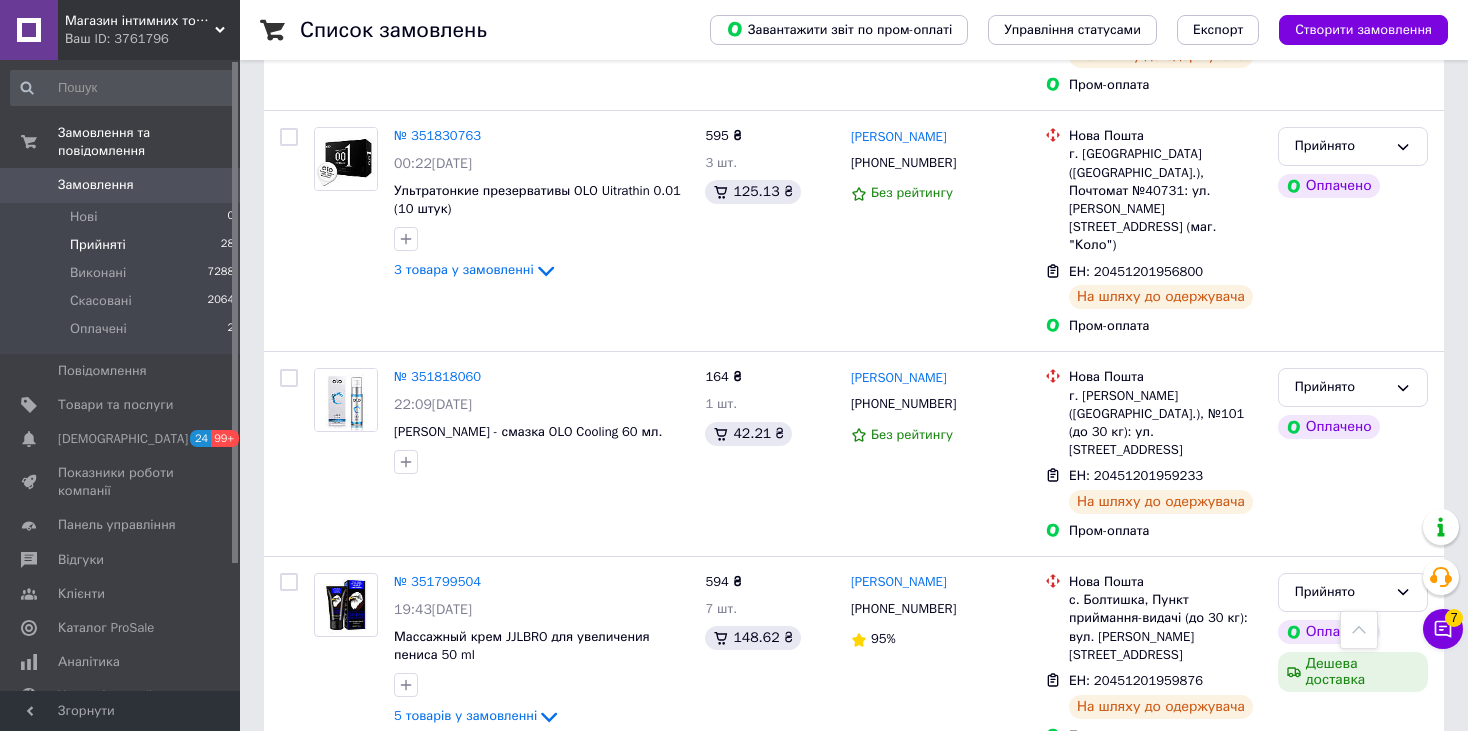 click 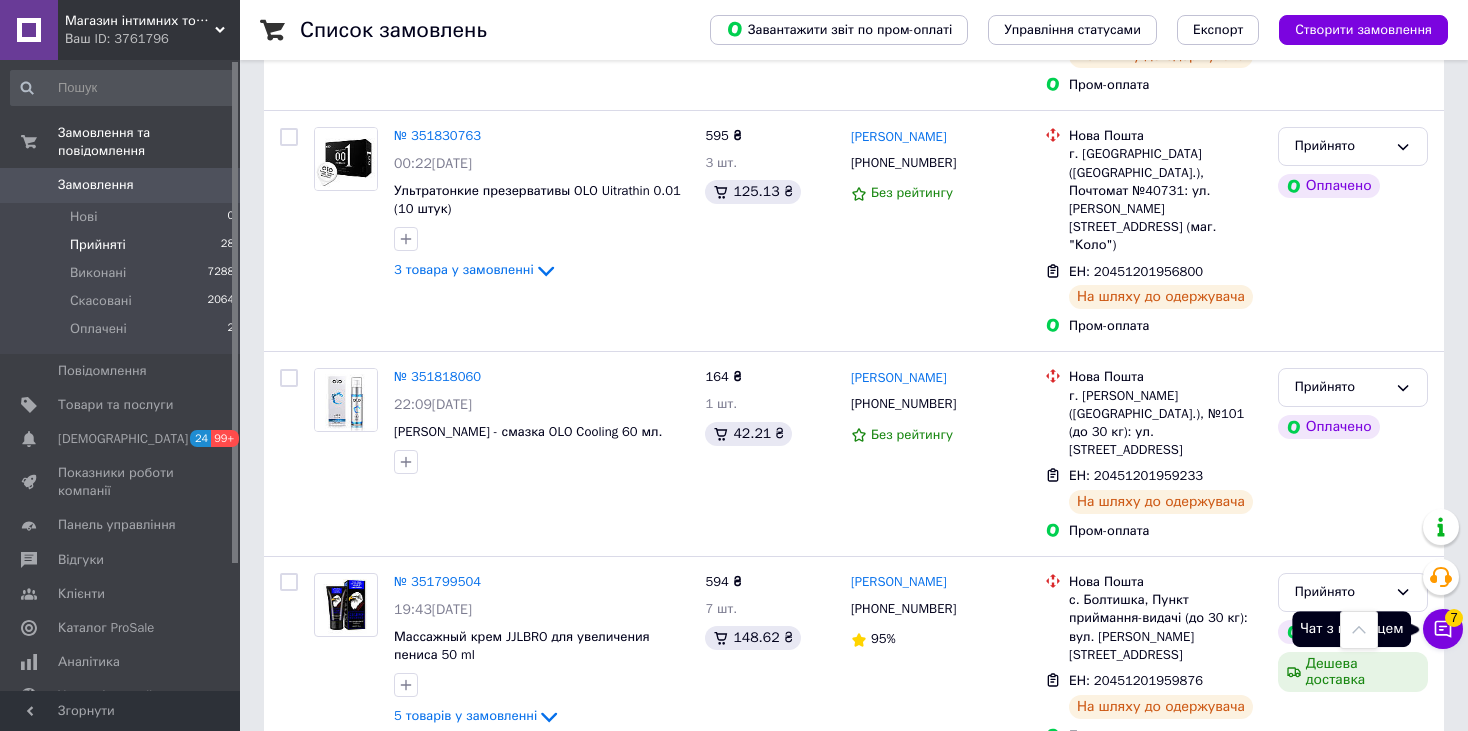 click 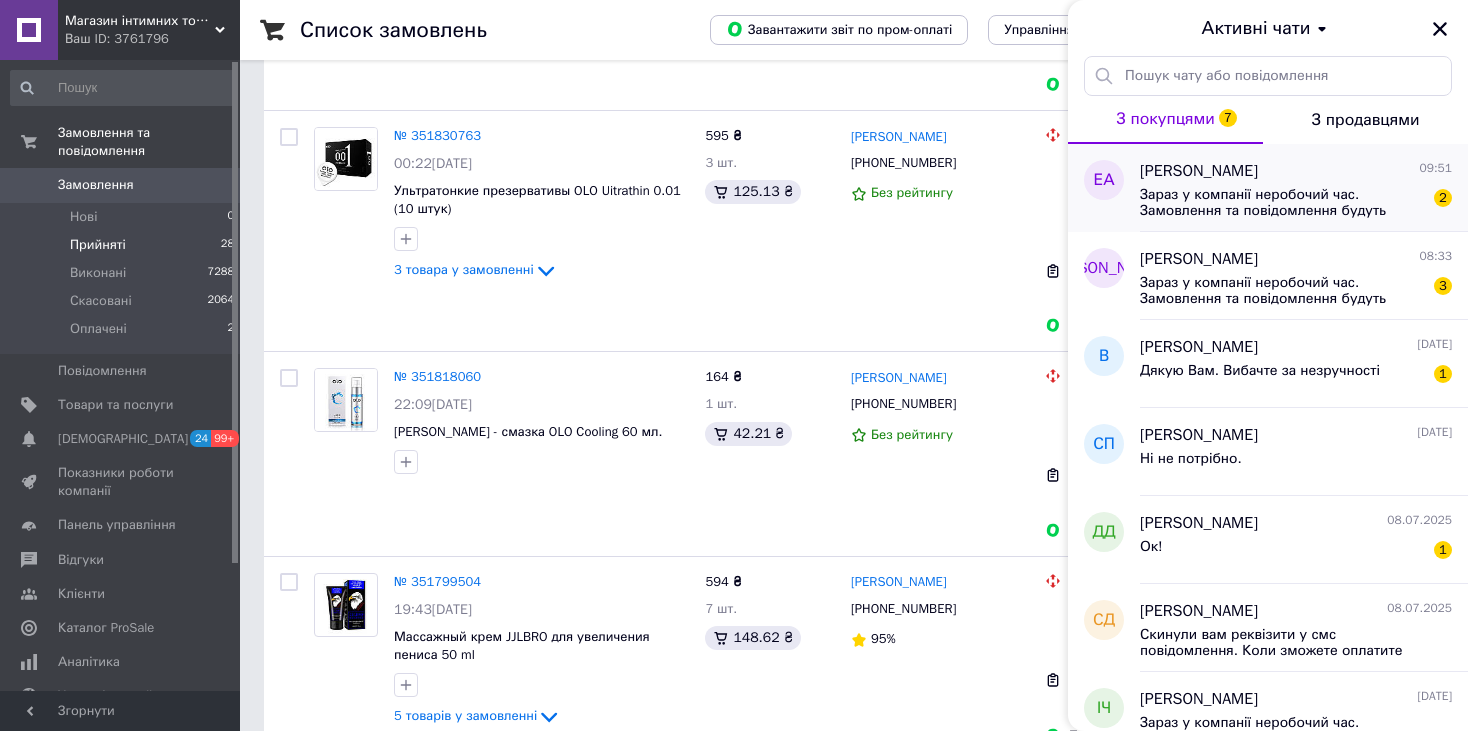 click on "Зараз у компанії неробочий час. Замовлення та повідомлення будуть оброблені з 10:00 найближчого робочого дня (сьогодні)" at bounding box center (1282, 203) 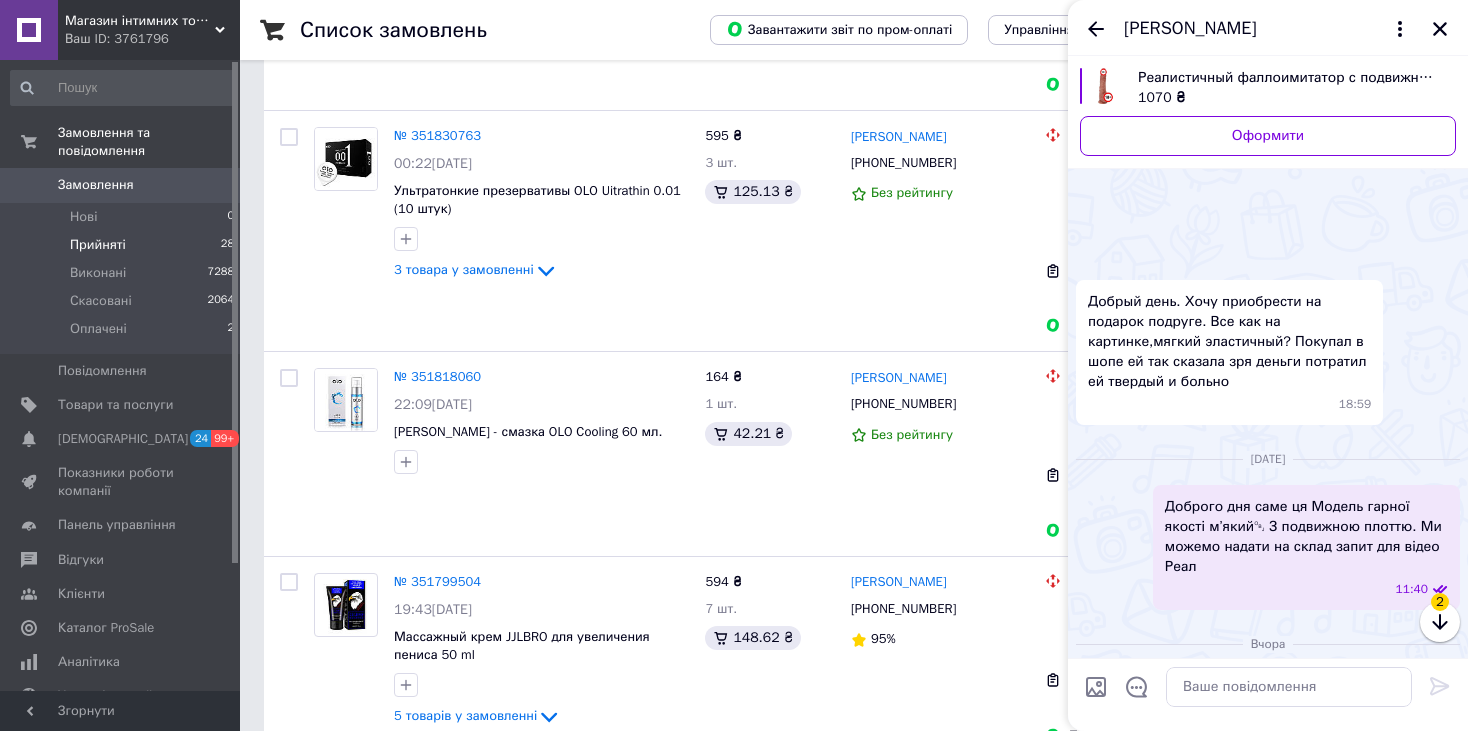 scroll, scrollTop: 527, scrollLeft: 0, axis: vertical 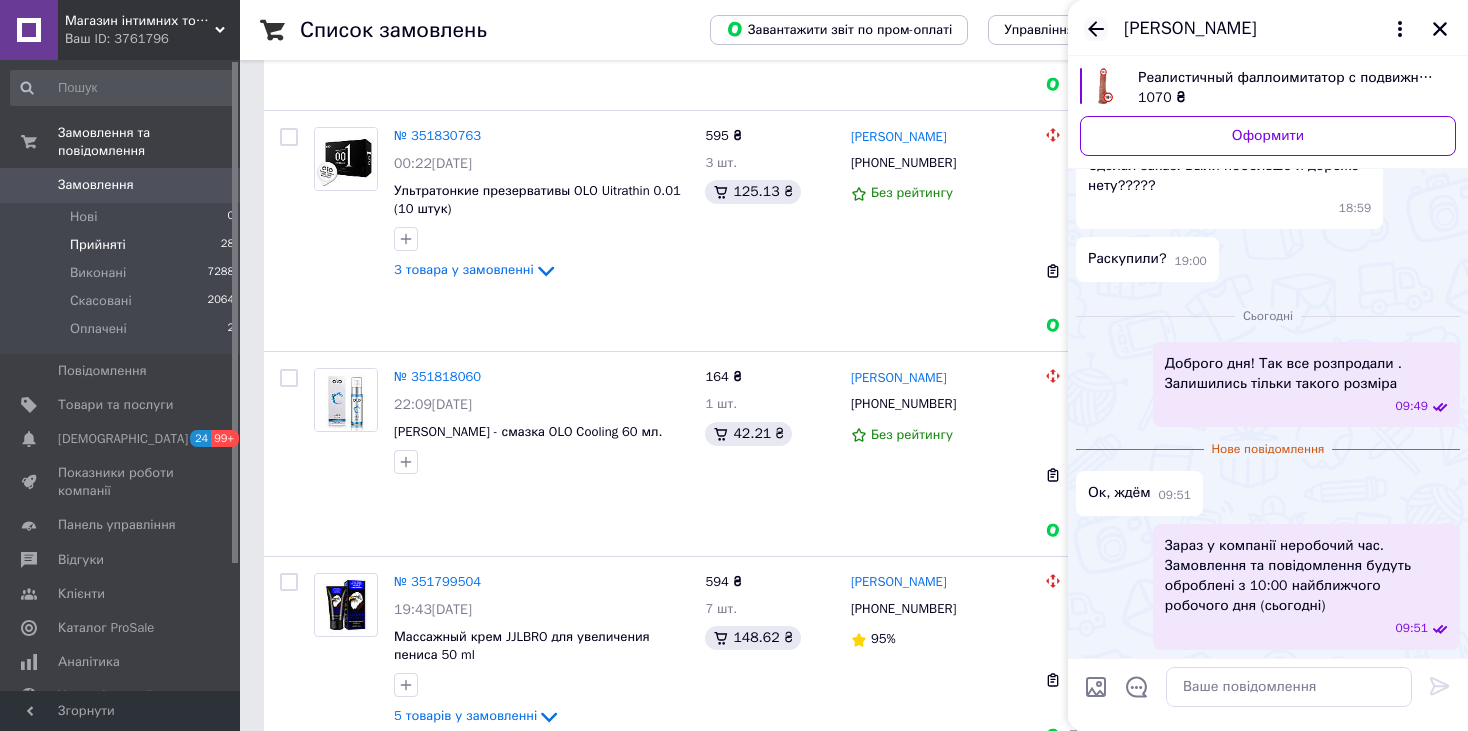 click 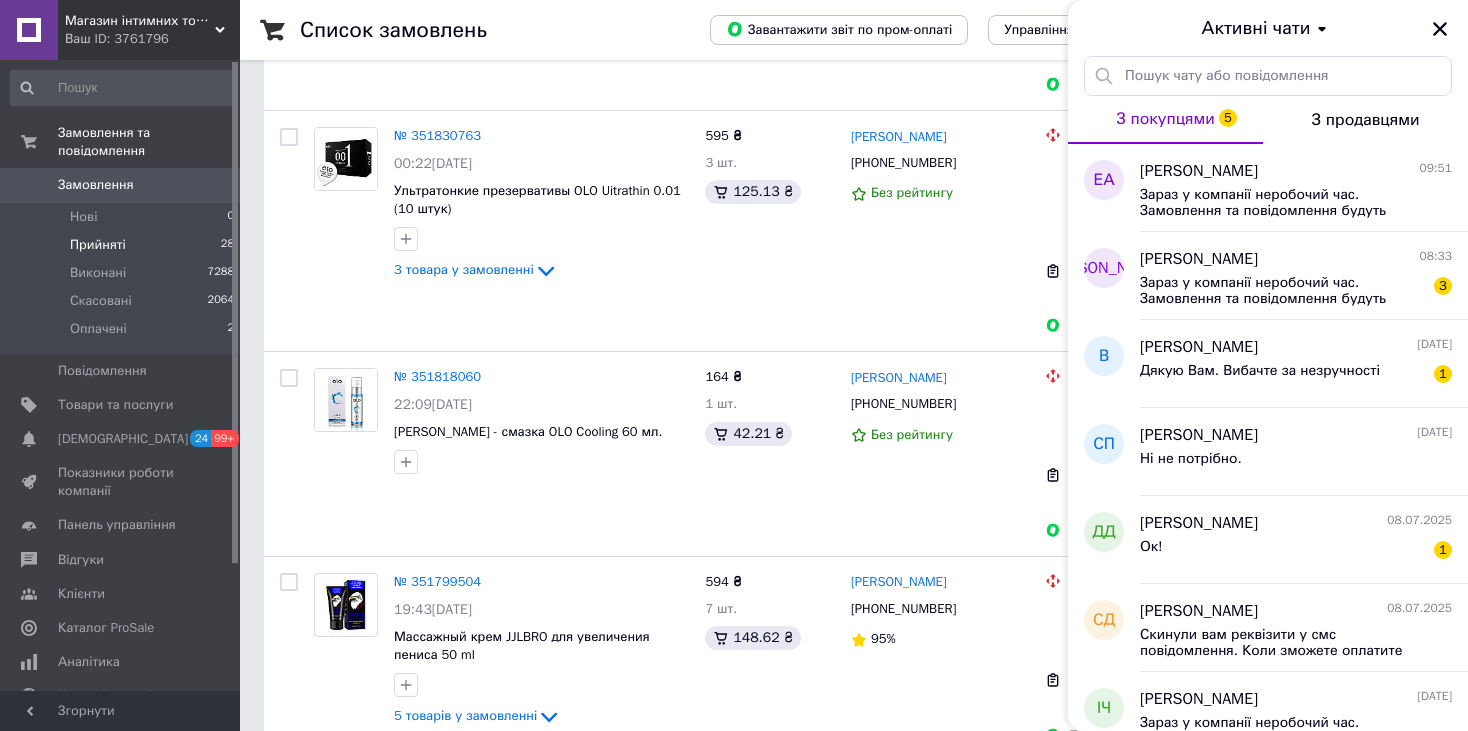 click on "Прийняті" at bounding box center [98, 245] 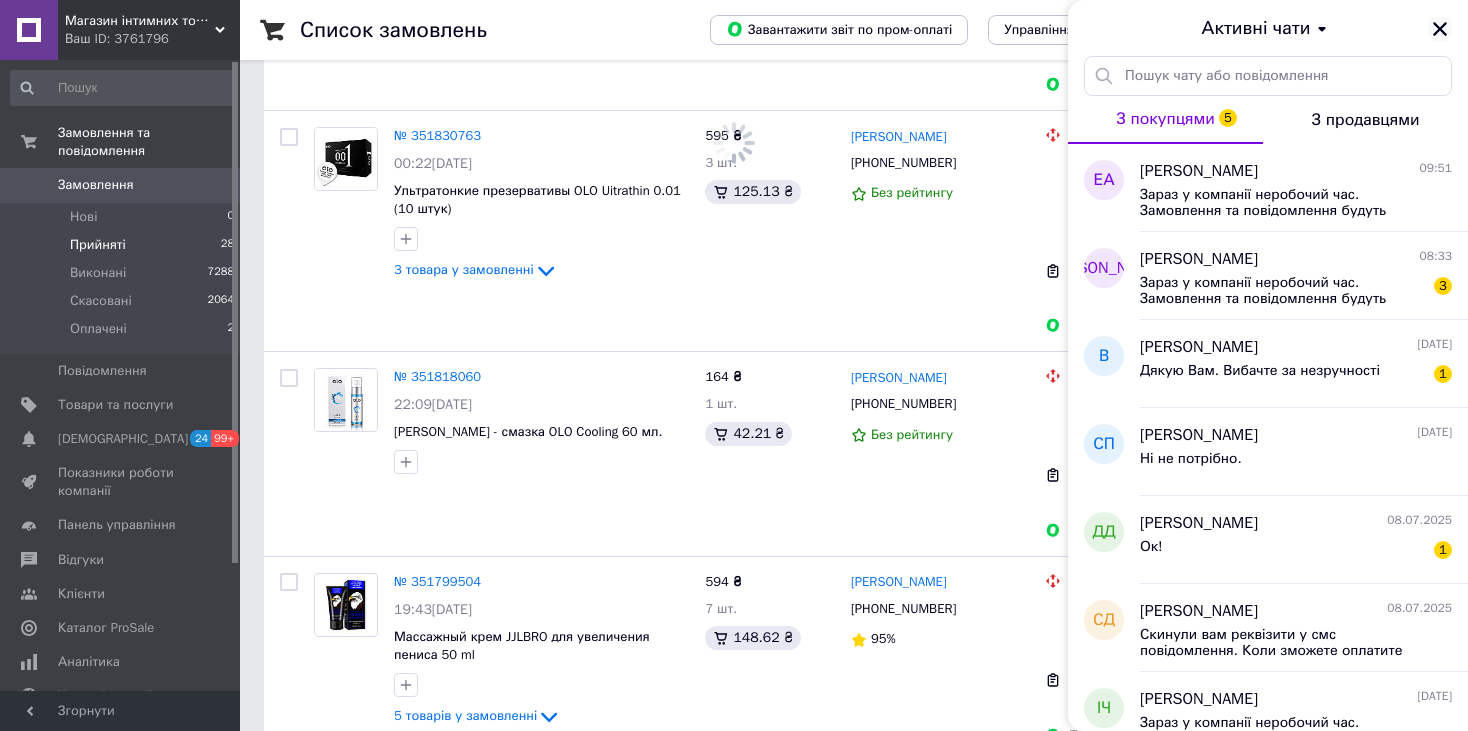 click 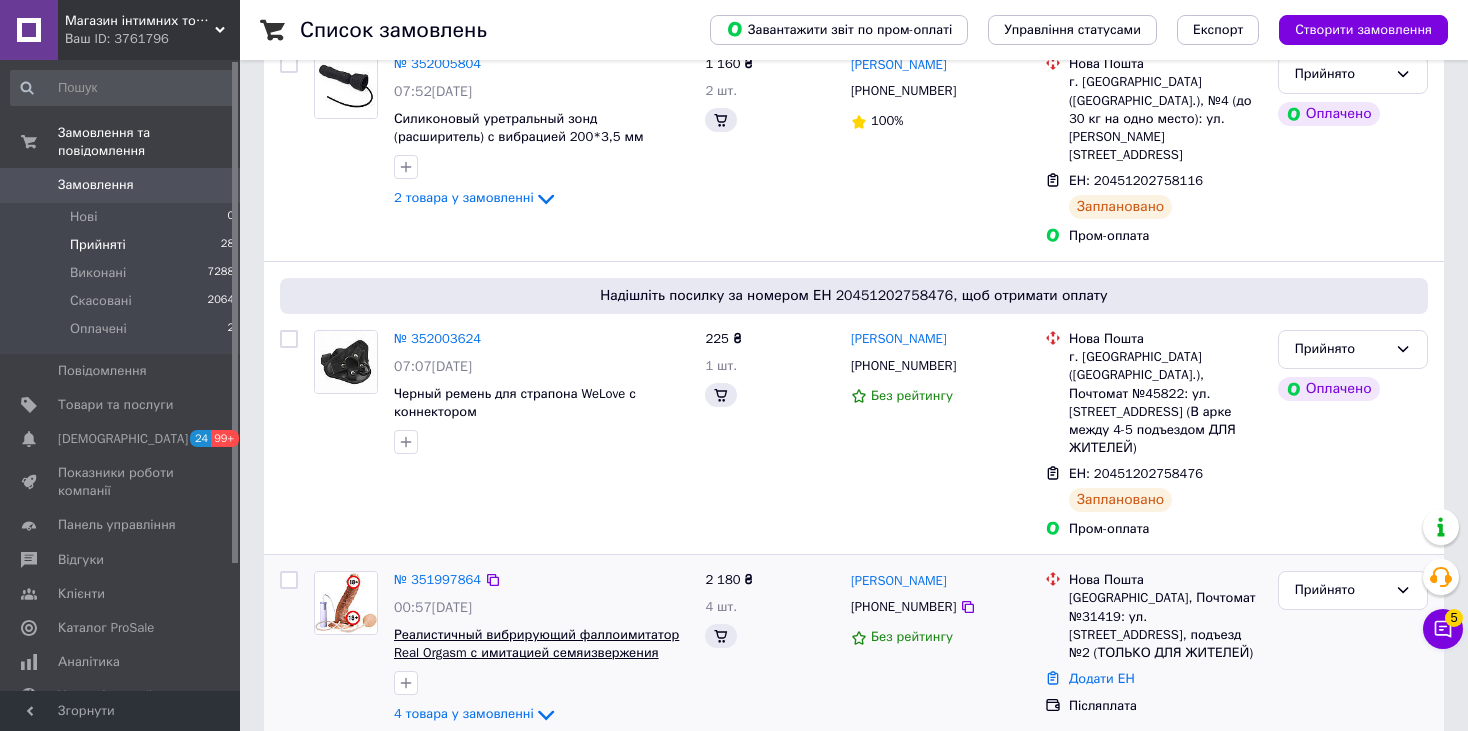 scroll, scrollTop: 352, scrollLeft: 0, axis: vertical 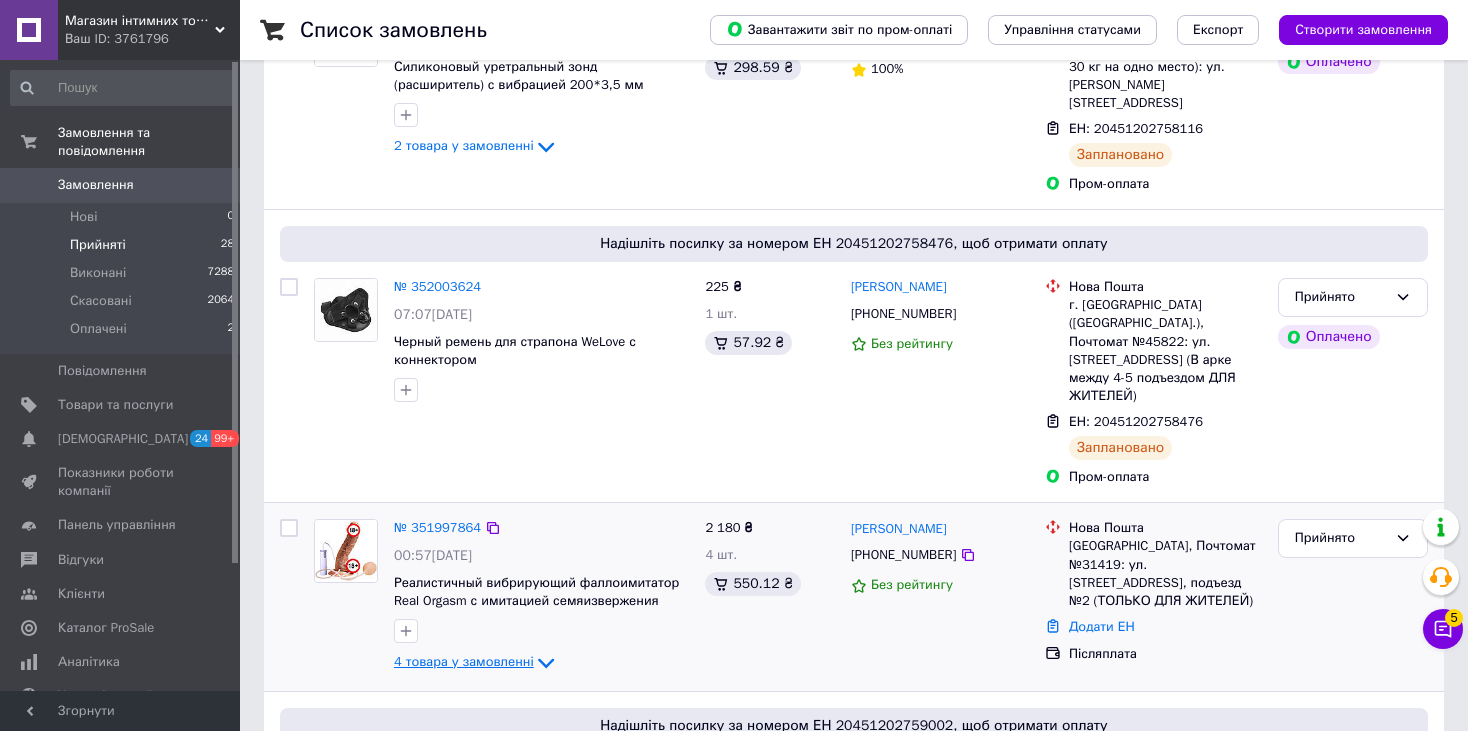 click on "4 товара у замовленні" at bounding box center (464, 662) 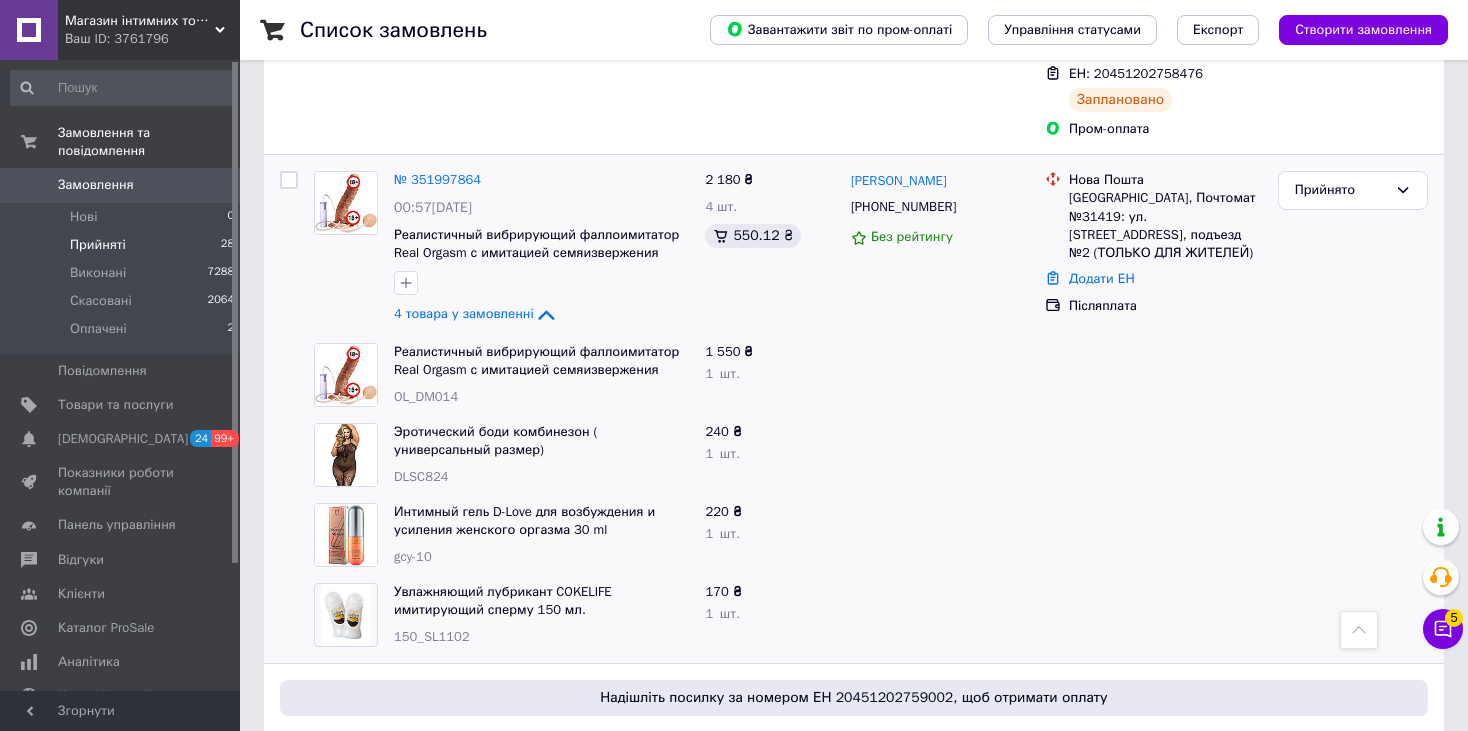 scroll, scrollTop: 600, scrollLeft: 0, axis: vertical 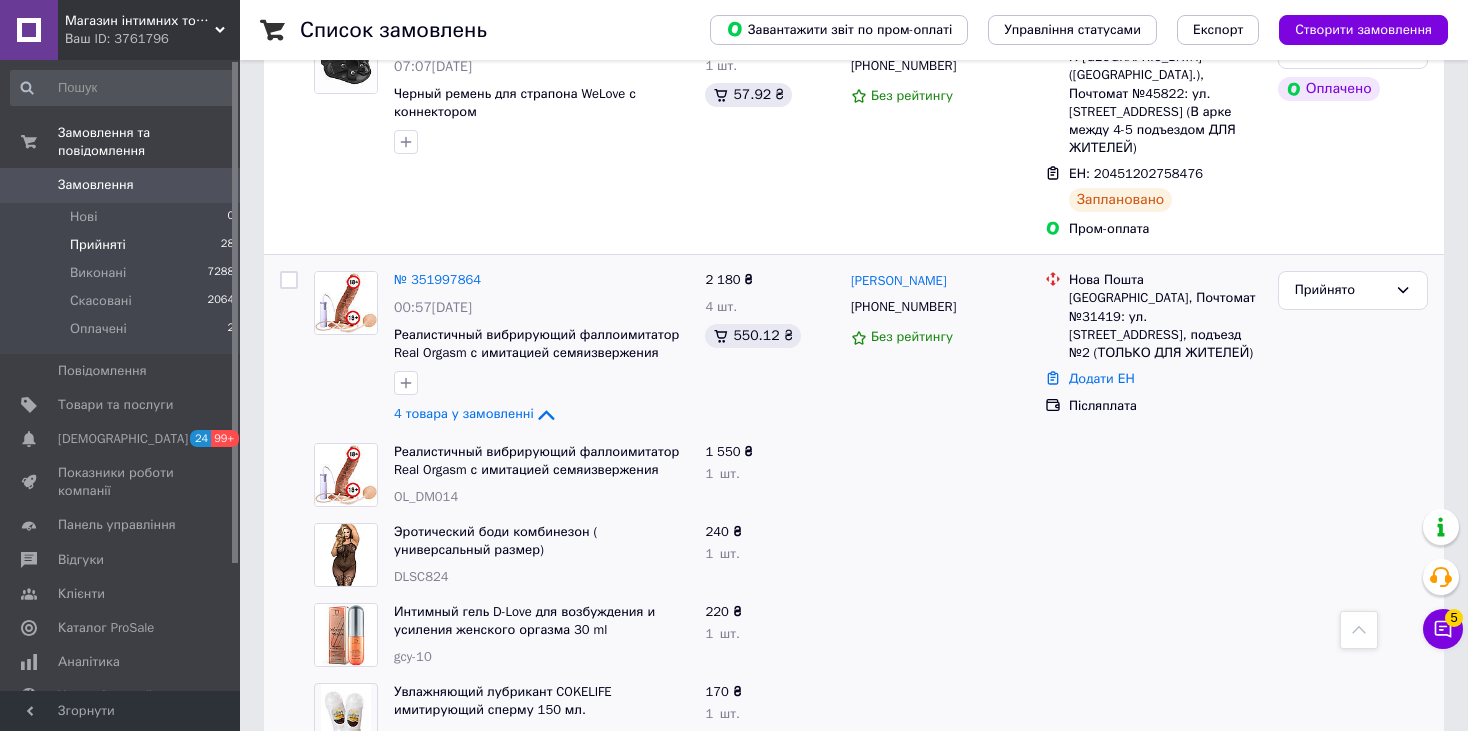 click at bounding box center (940, 635) 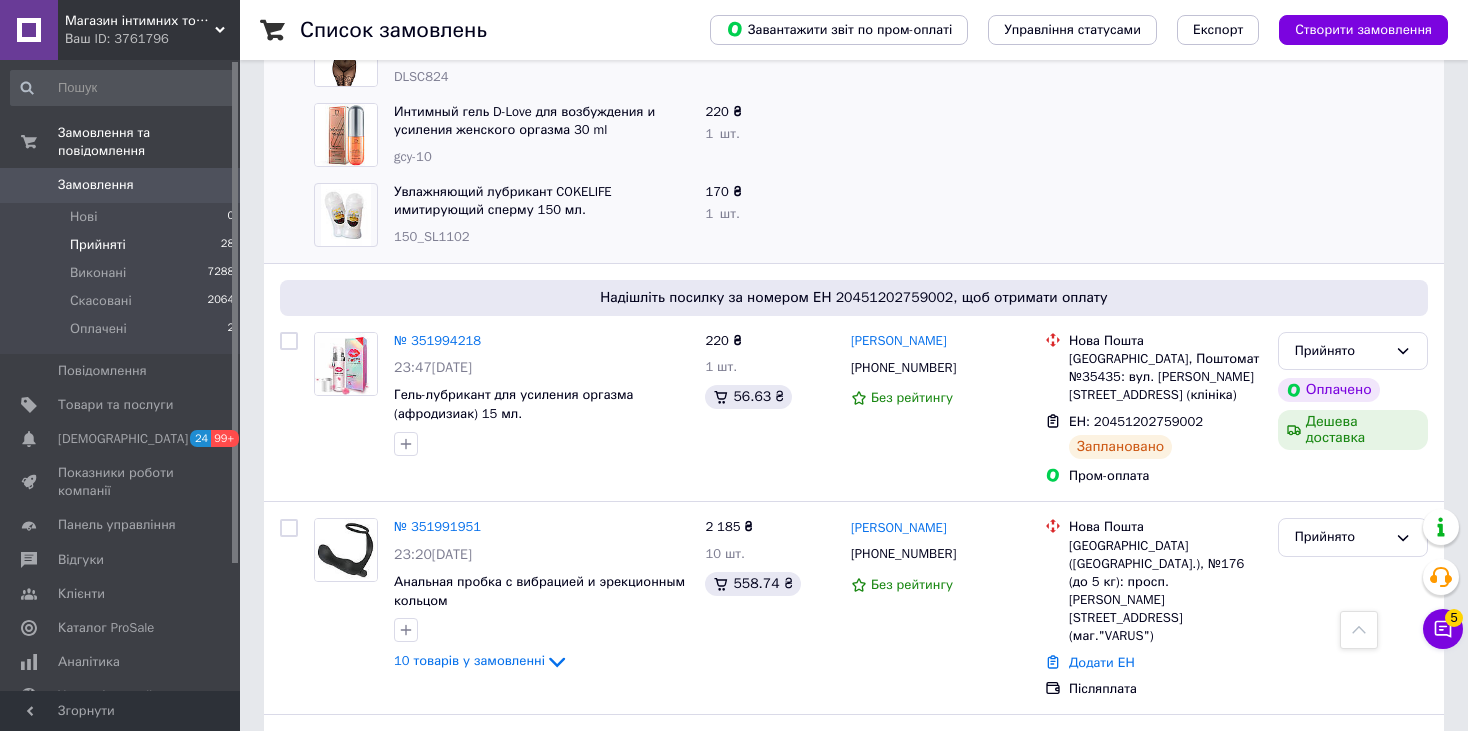 scroll, scrollTop: 1200, scrollLeft: 0, axis: vertical 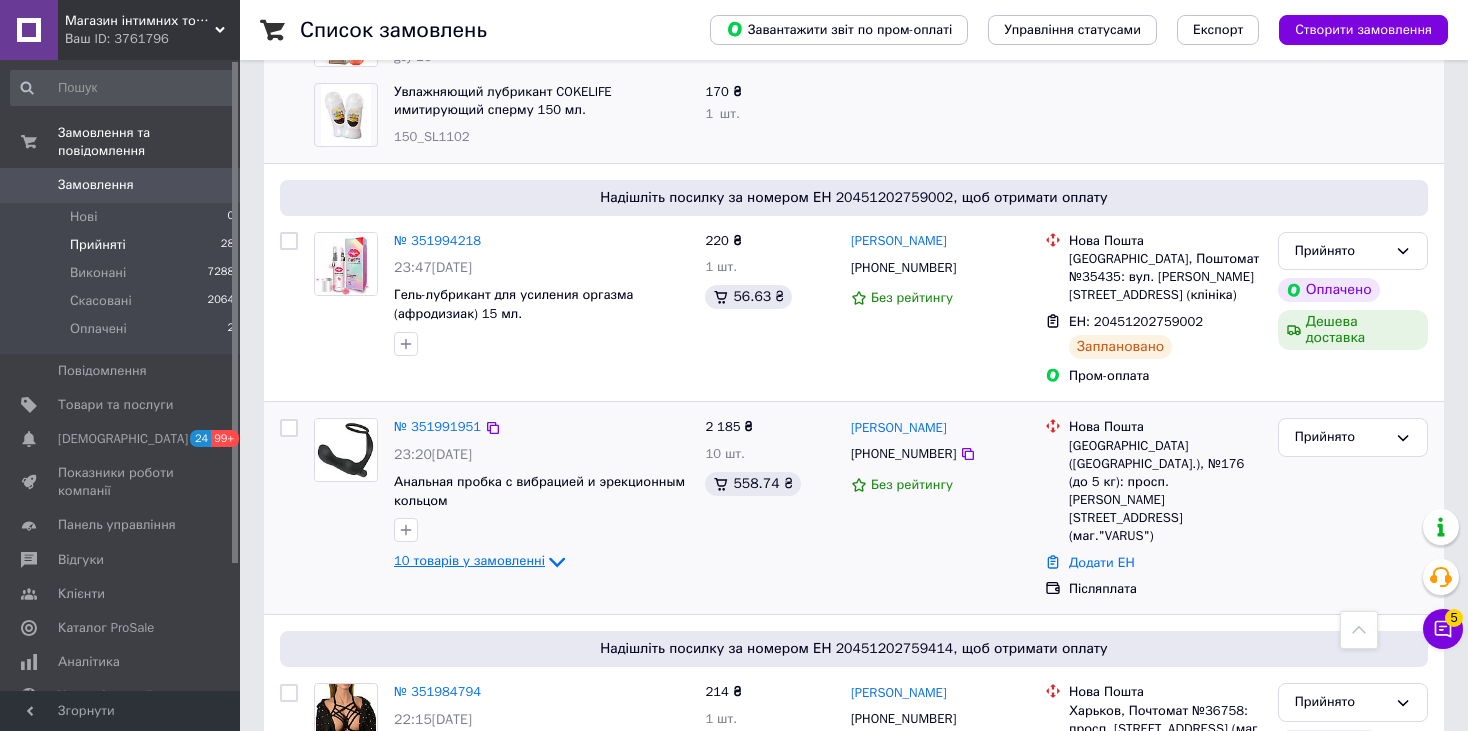 click on "10 товарів у замовленні" at bounding box center [469, 561] 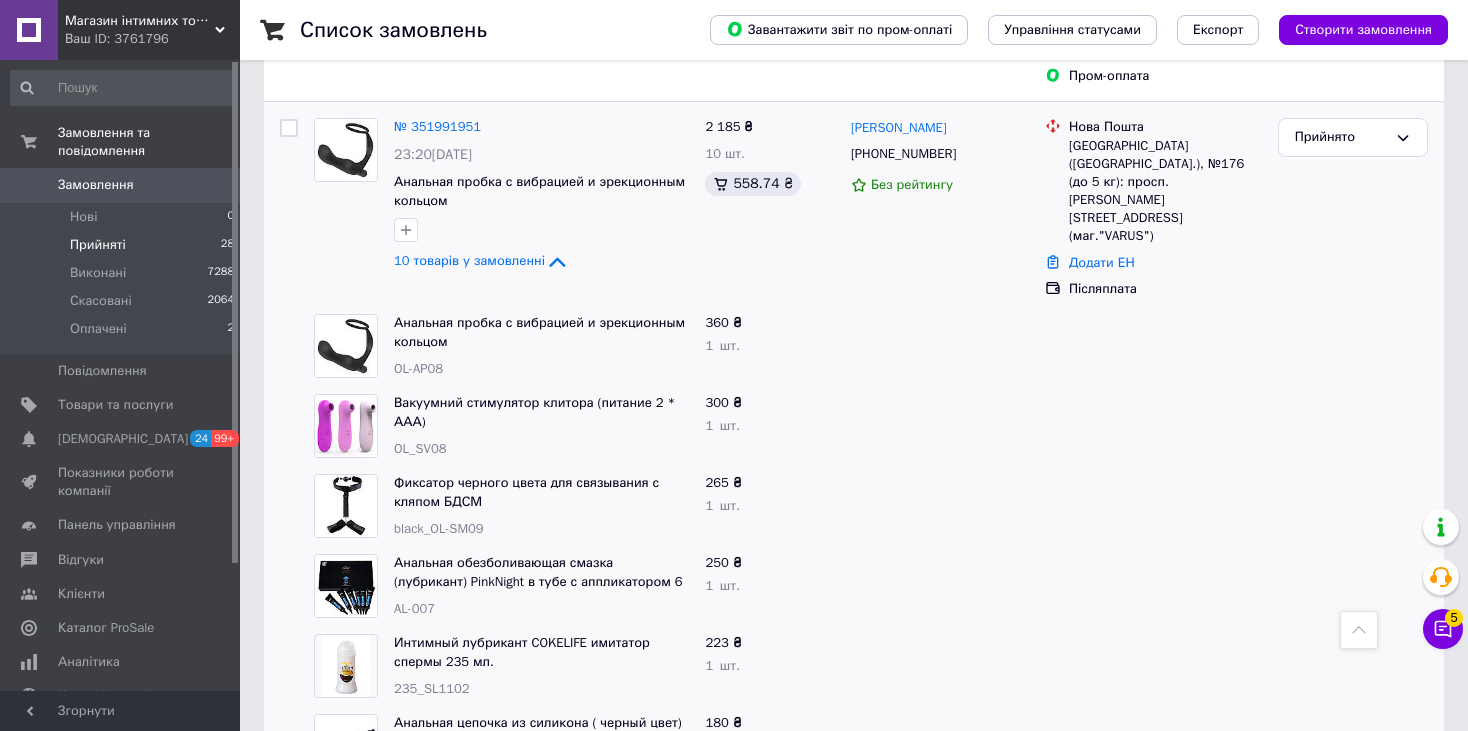 scroll, scrollTop: 1400, scrollLeft: 0, axis: vertical 